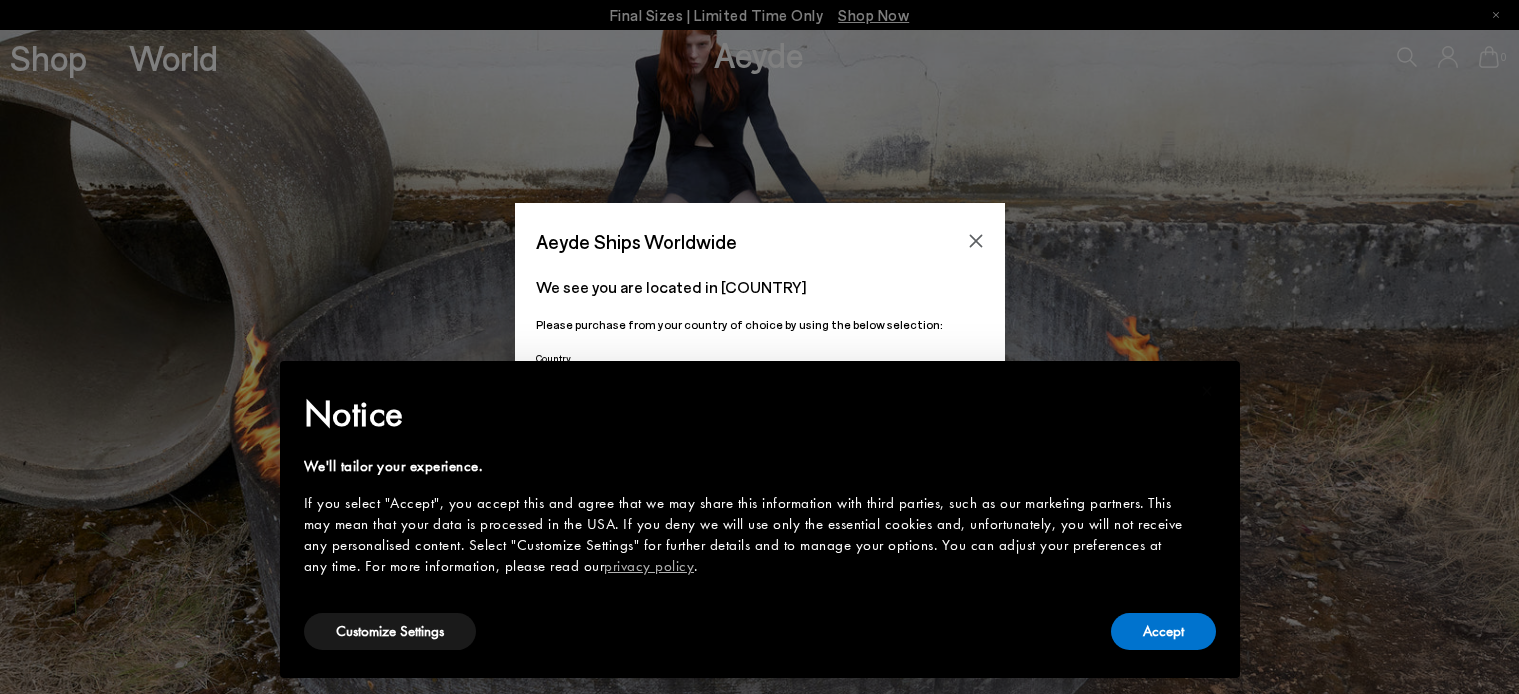scroll, scrollTop: 0, scrollLeft: 0, axis: both 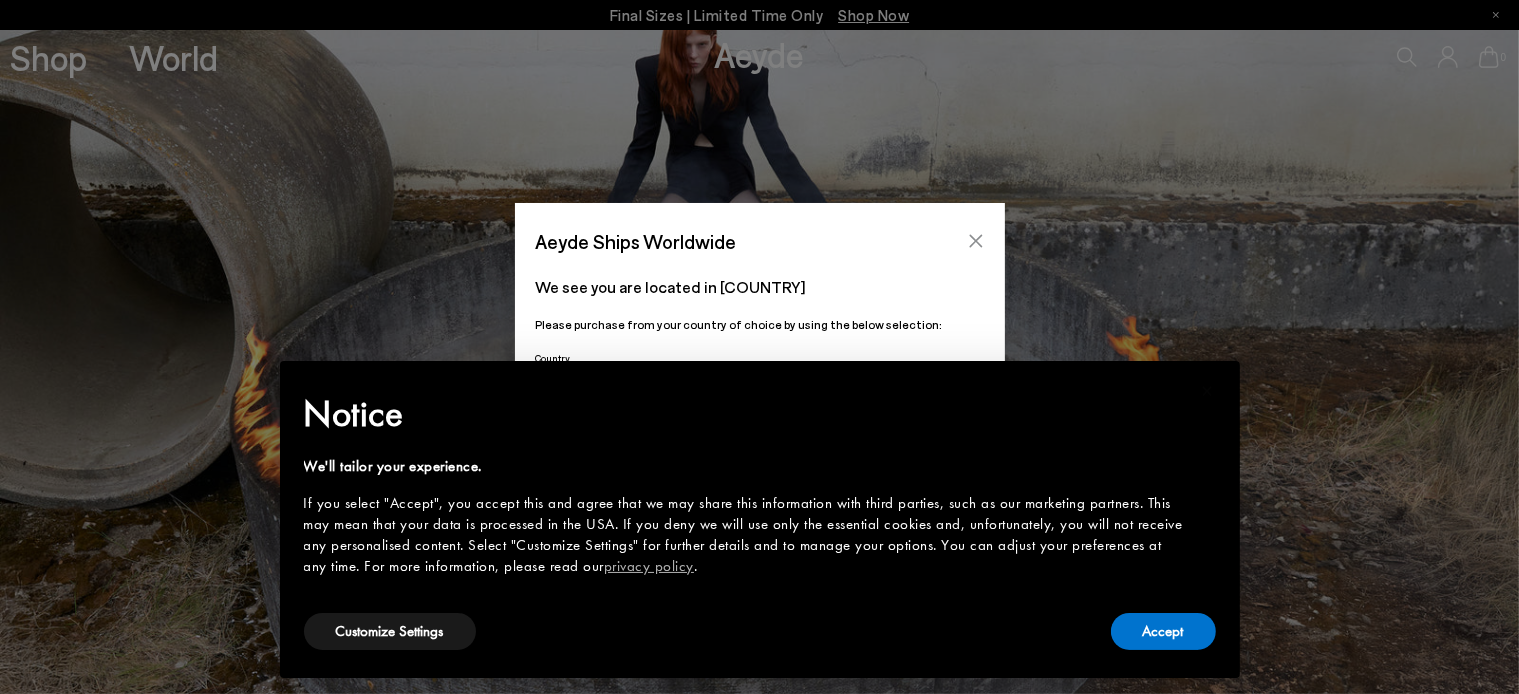 click 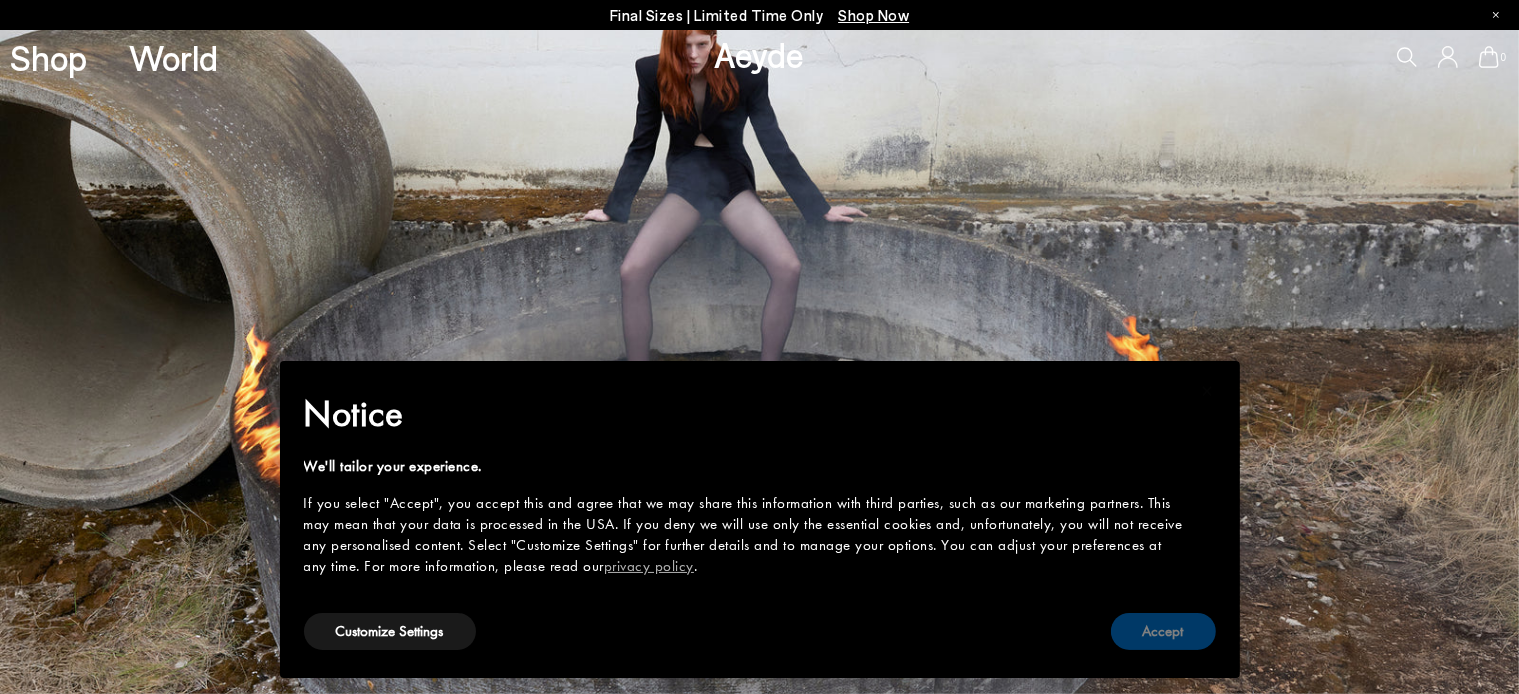 click on "Accept" at bounding box center (1163, 631) 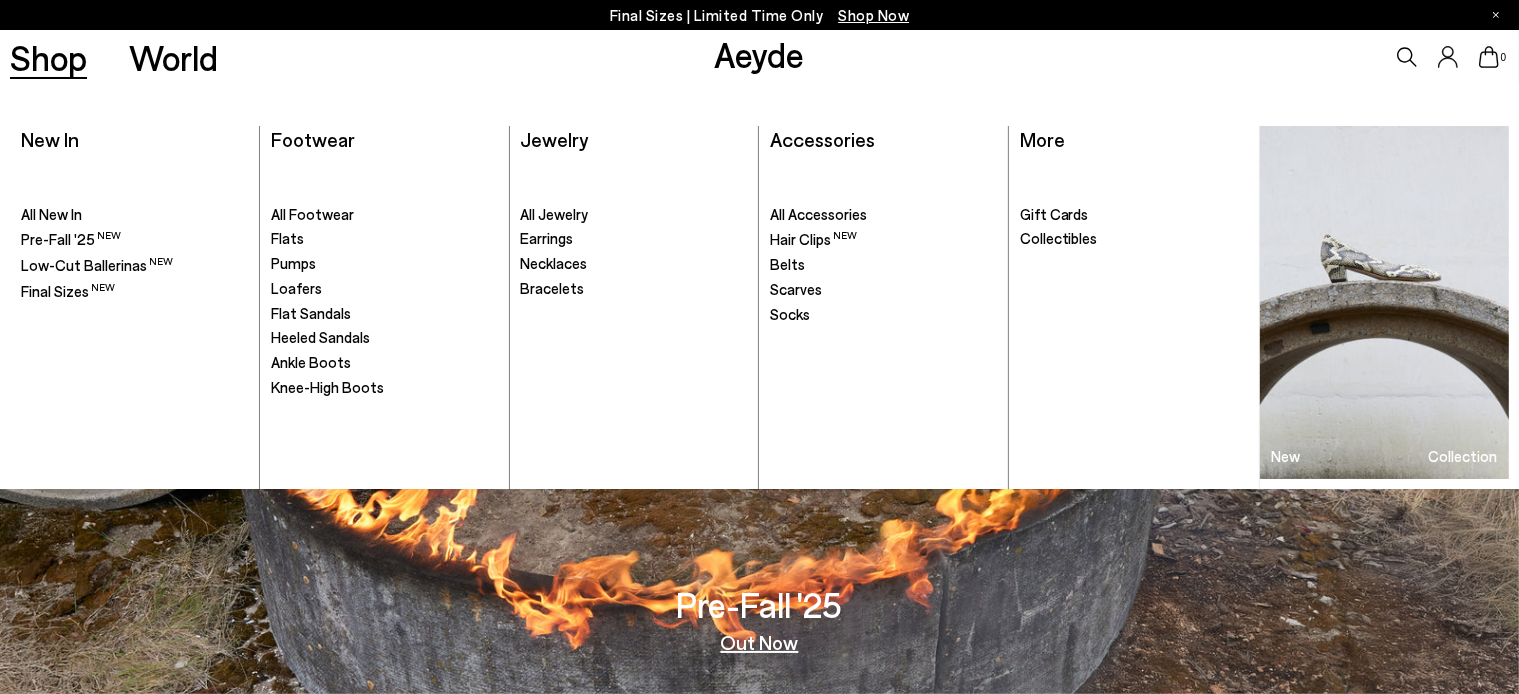 click on "Shop" at bounding box center (48, 57) 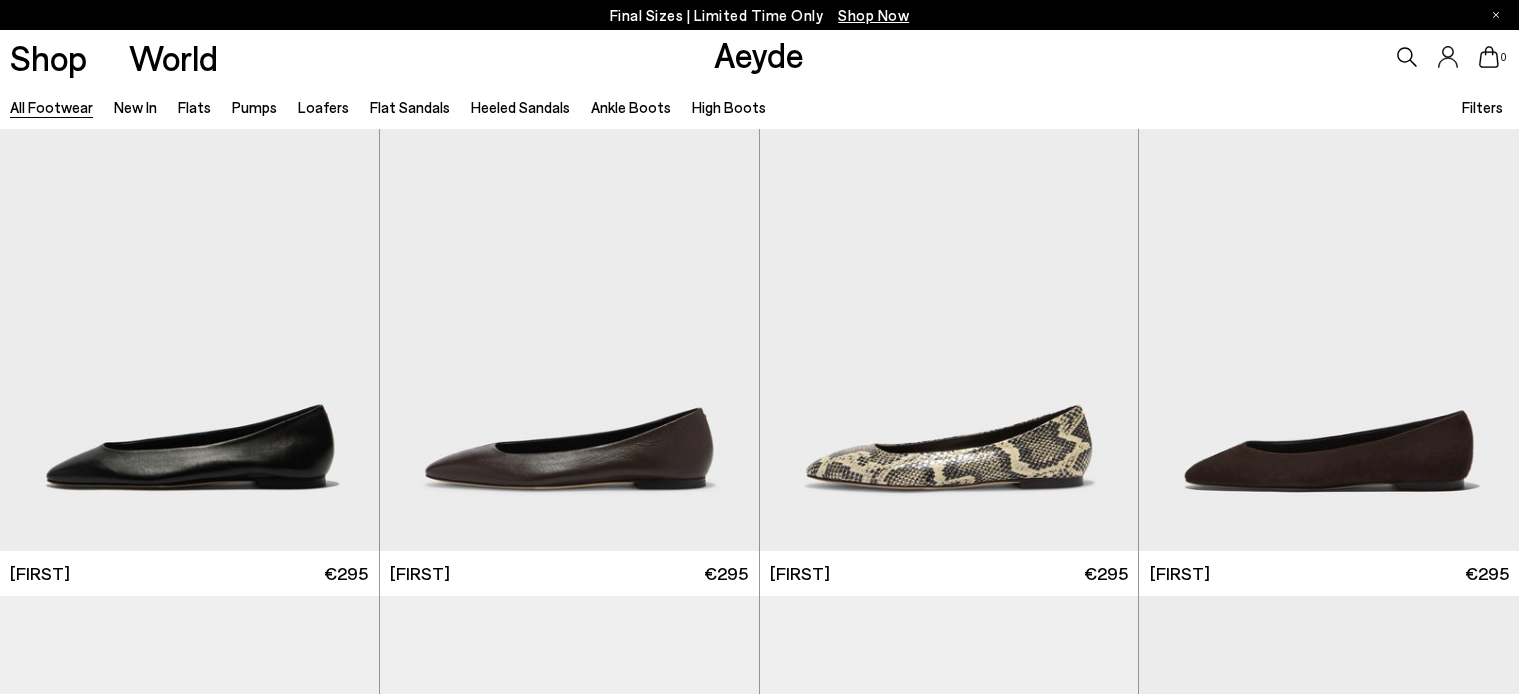 scroll, scrollTop: 0, scrollLeft: 0, axis: both 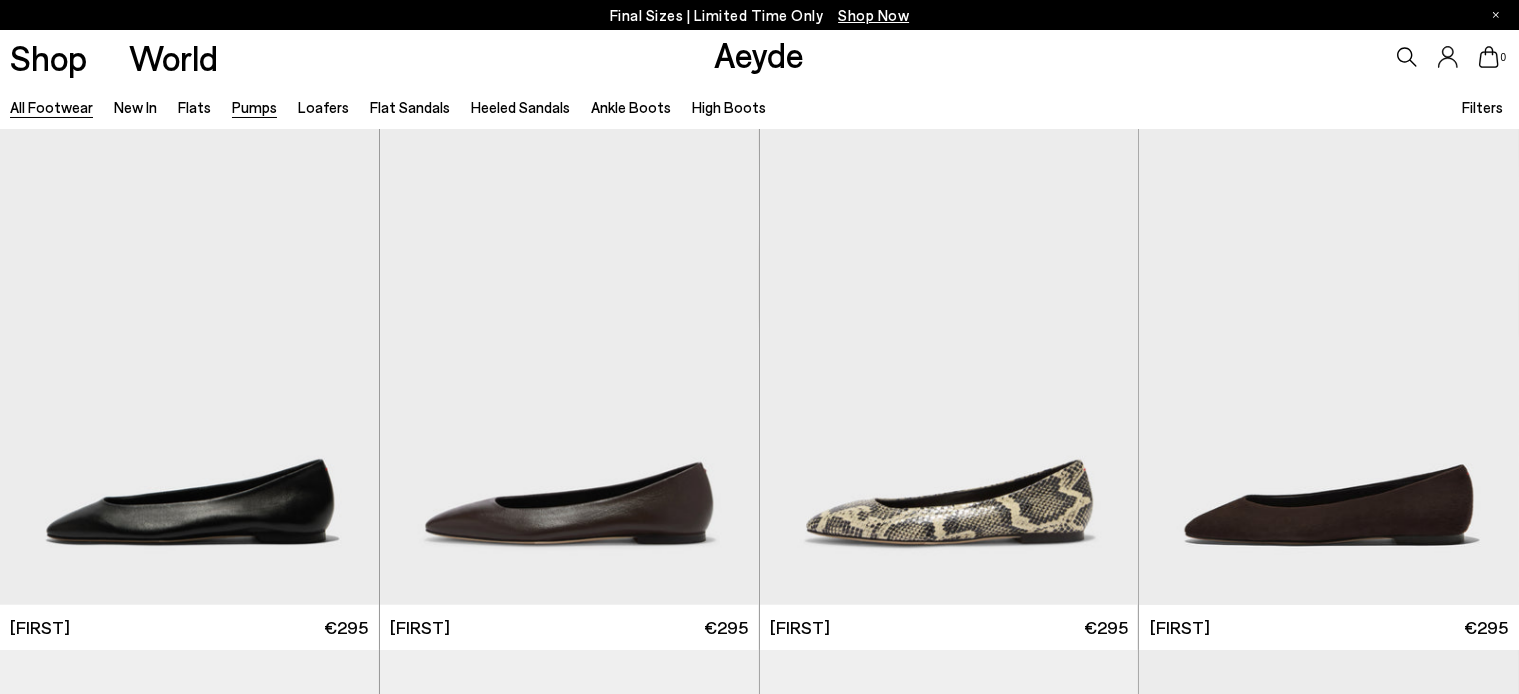 click on "Pumps" at bounding box center [254, 107] 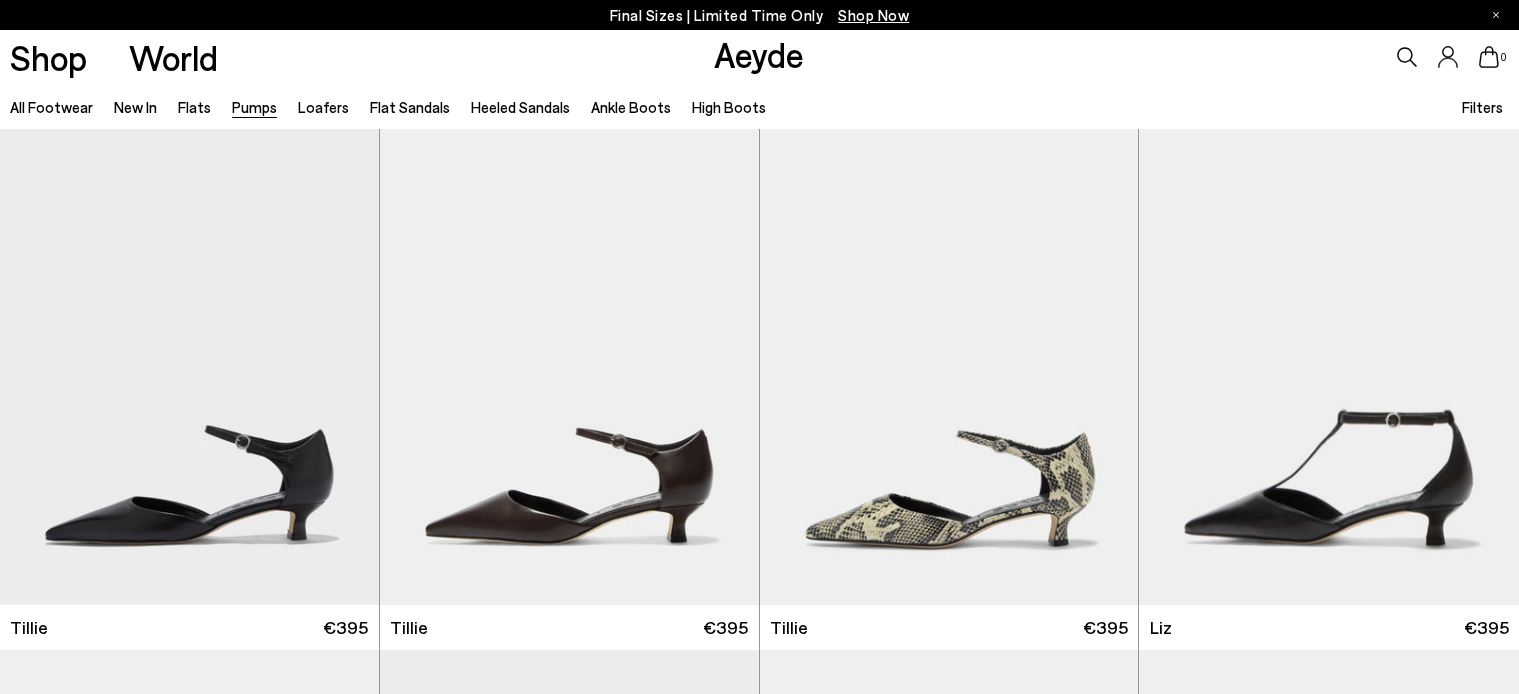 scroll, scrollTop: 0, scrollLeft: 0, axis: both 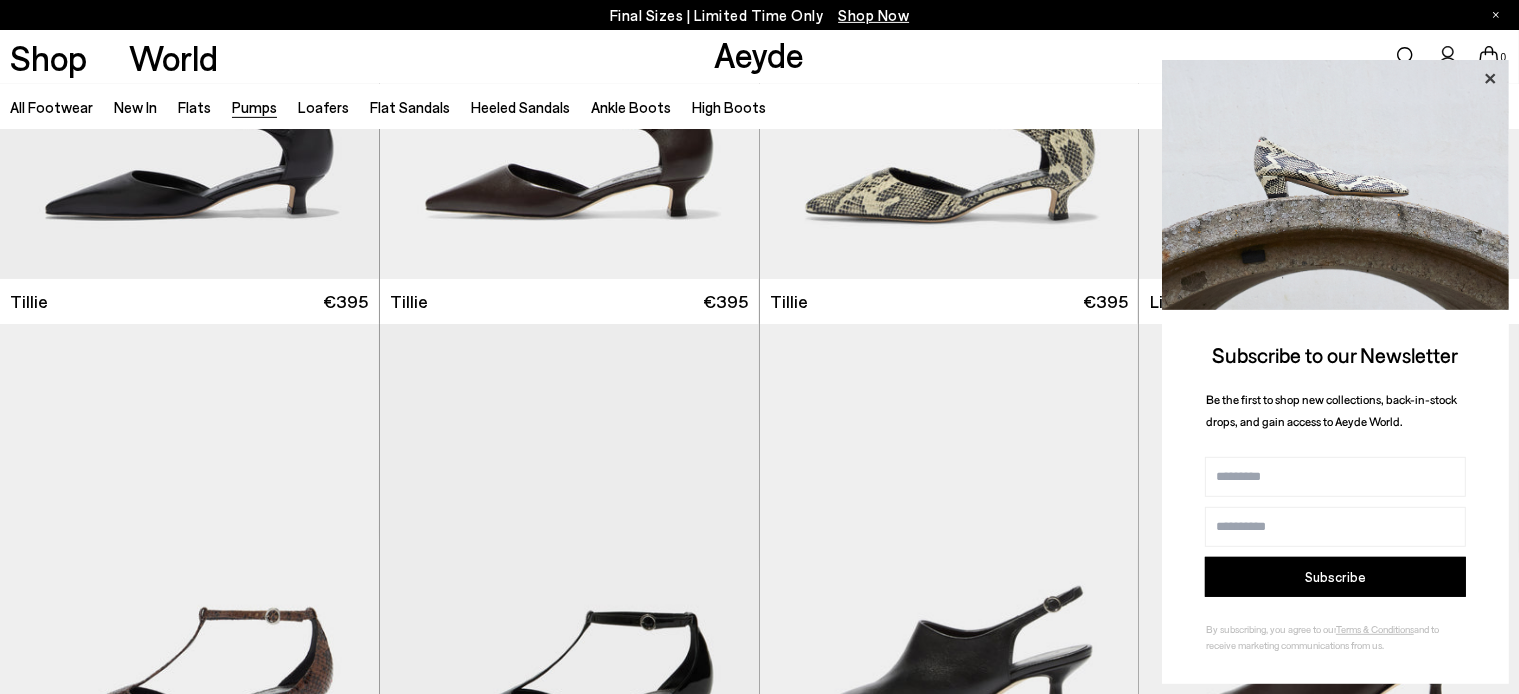click 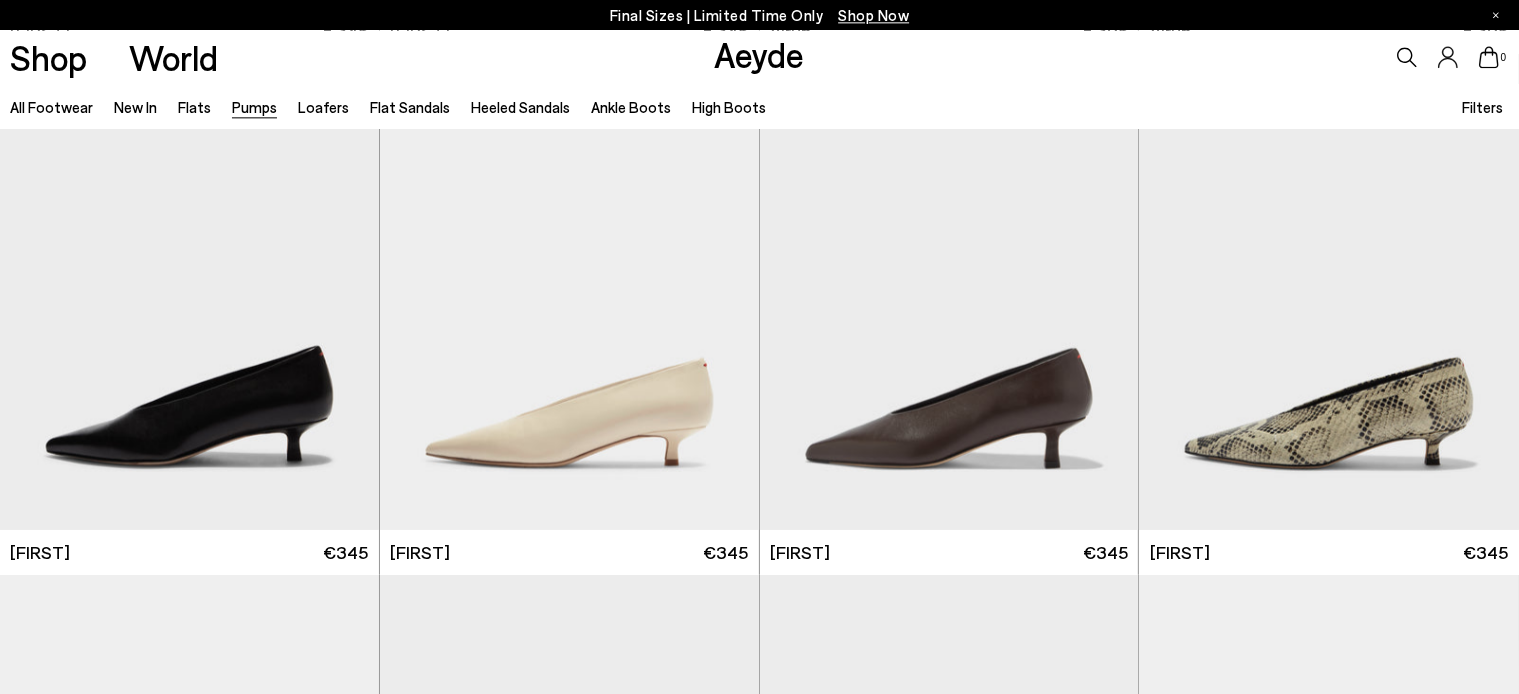 scroll, scrollTop: 2686, scrollLeft: 0, axis: vertical 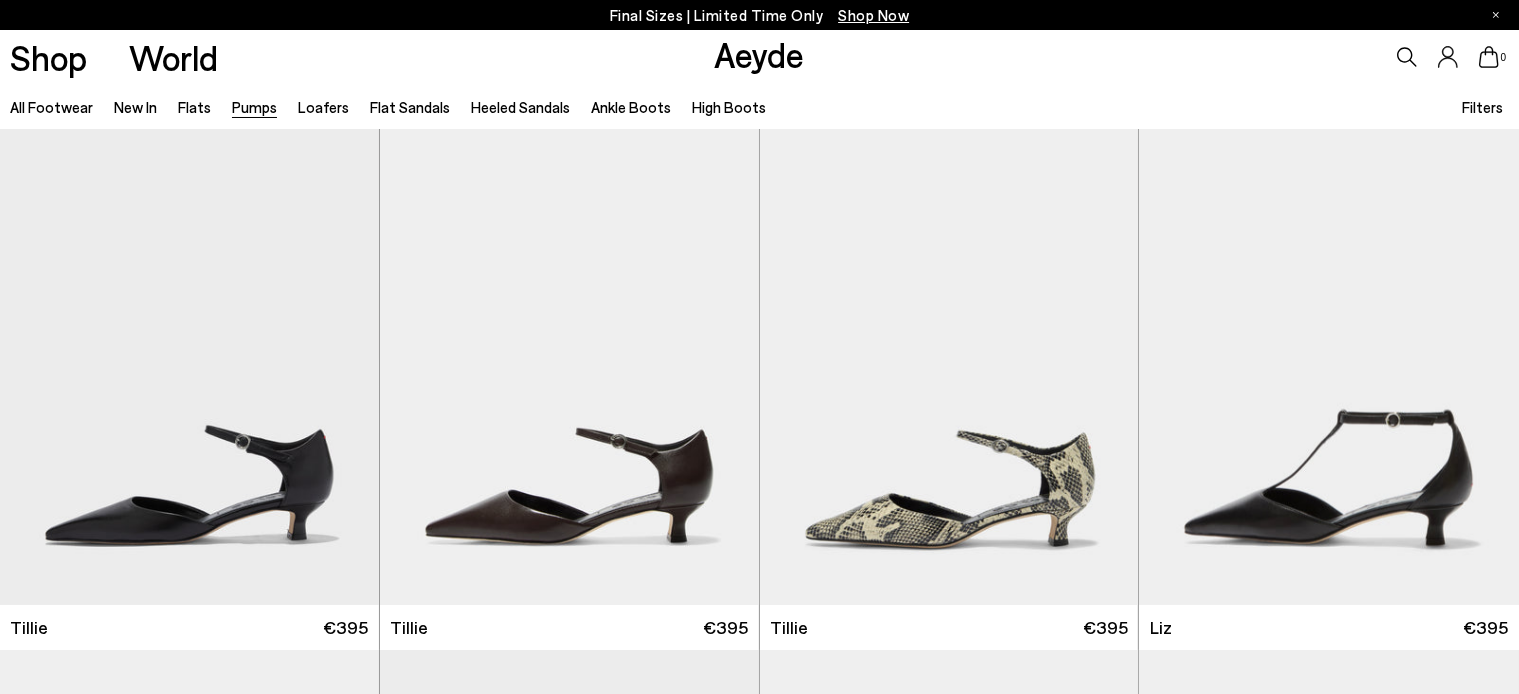 click 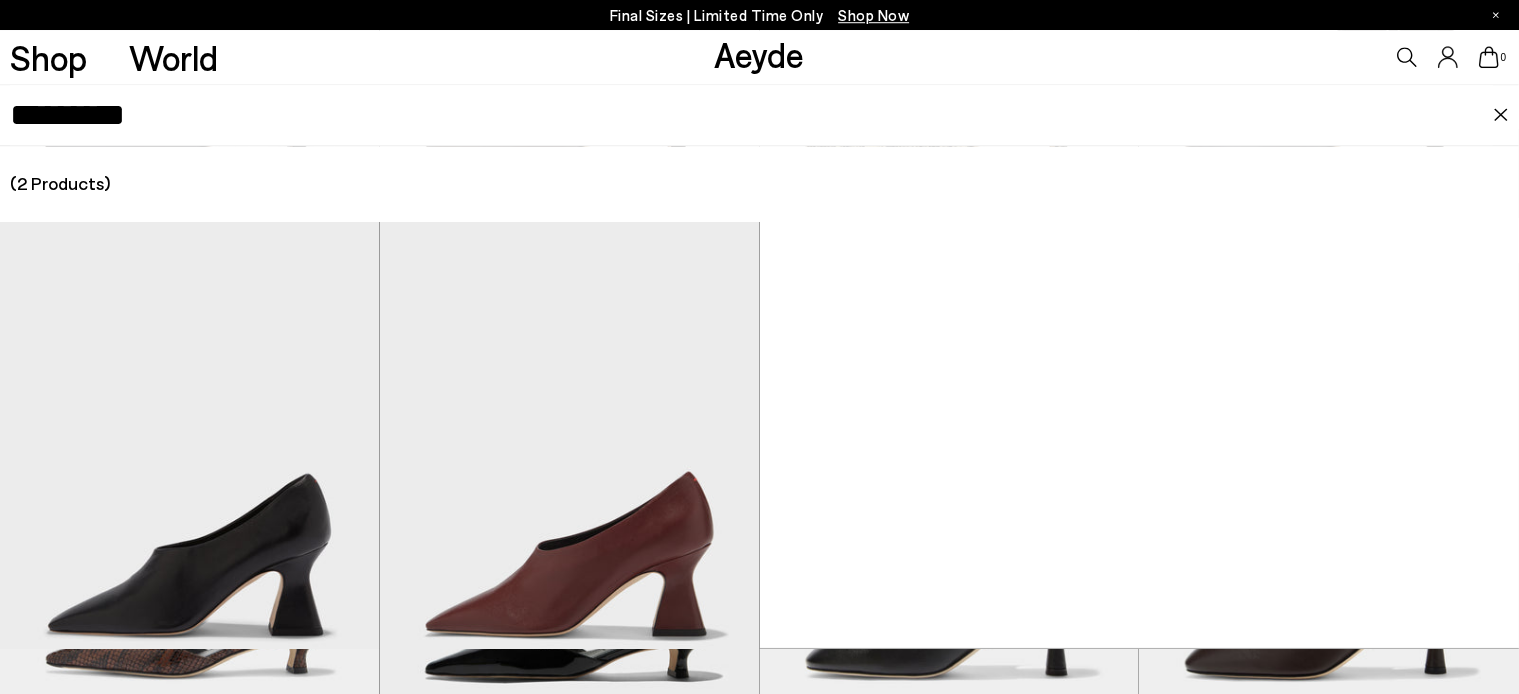 scroll, scrollTop: 497, scrollLeft: 0, axis: vertical 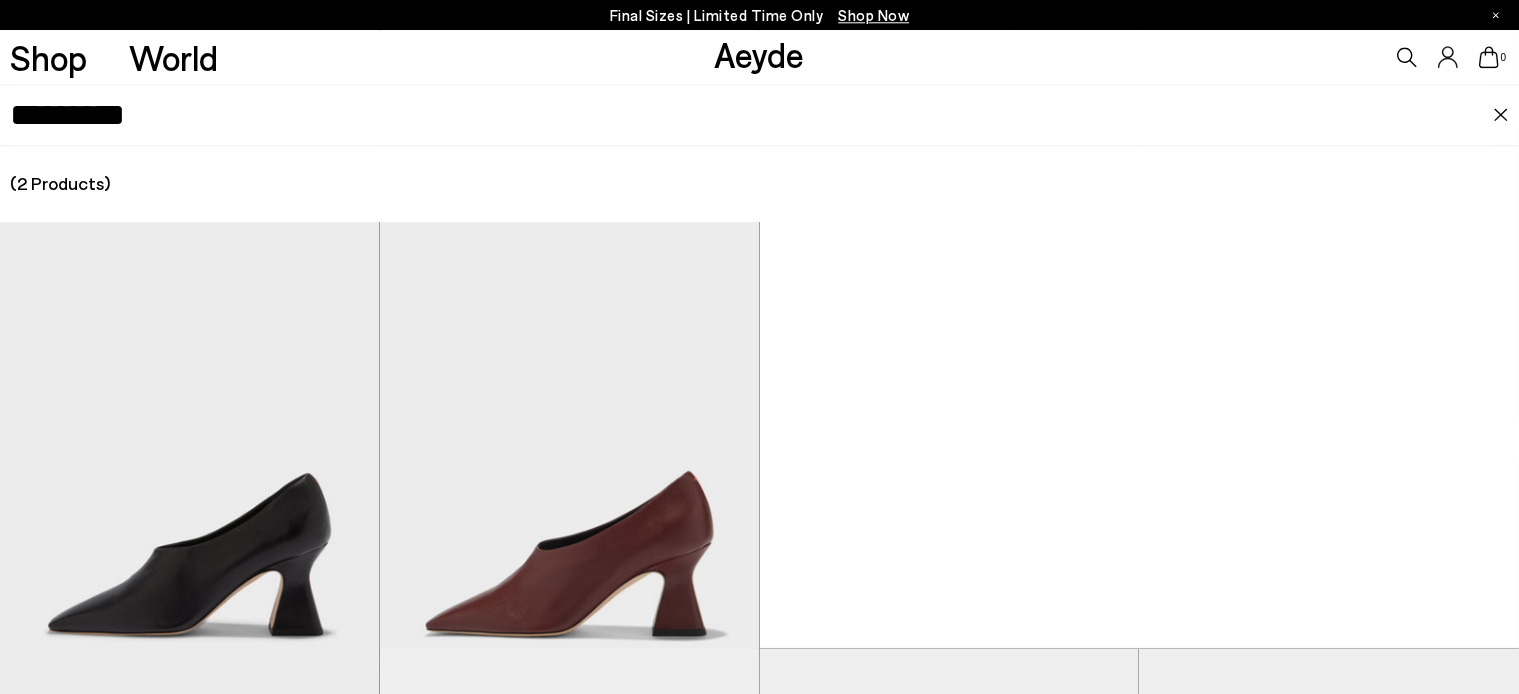 type on "*********" 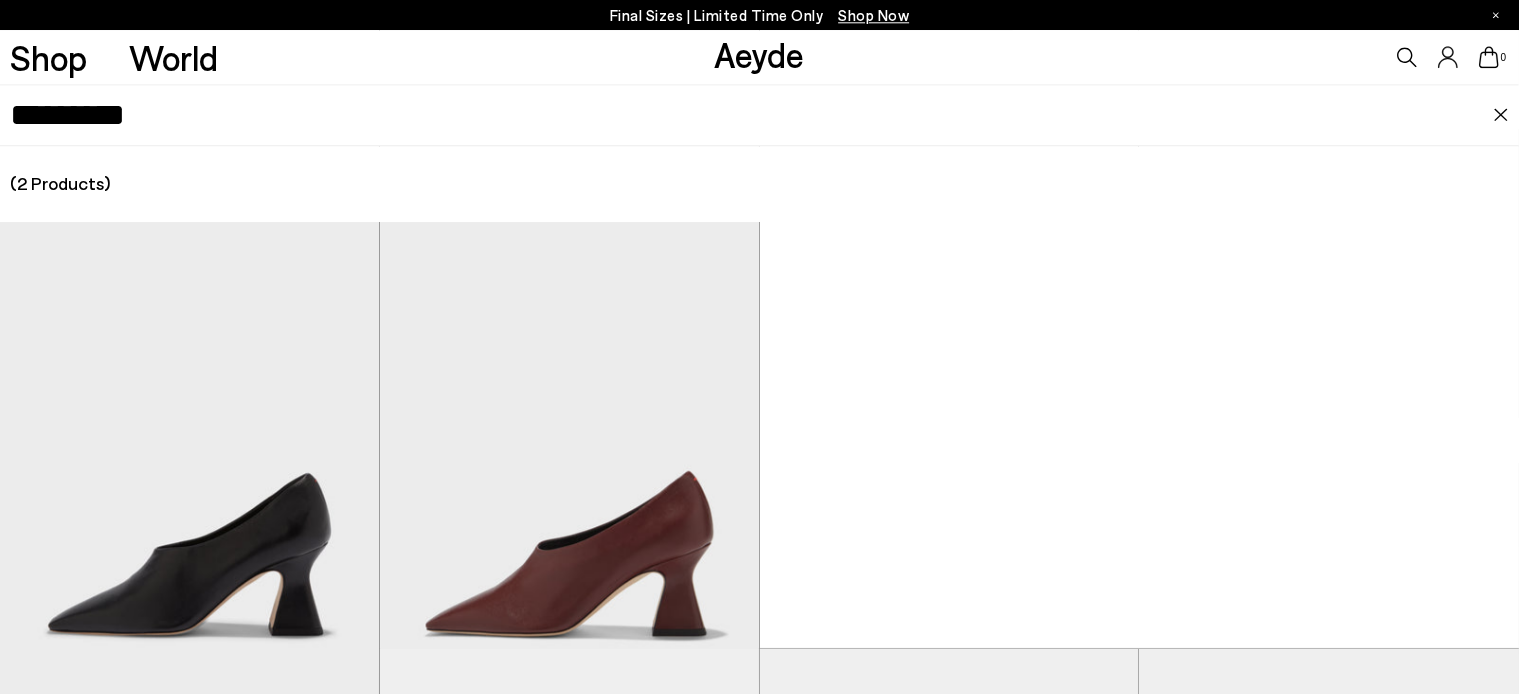 click at bounding box center [1501, 115] 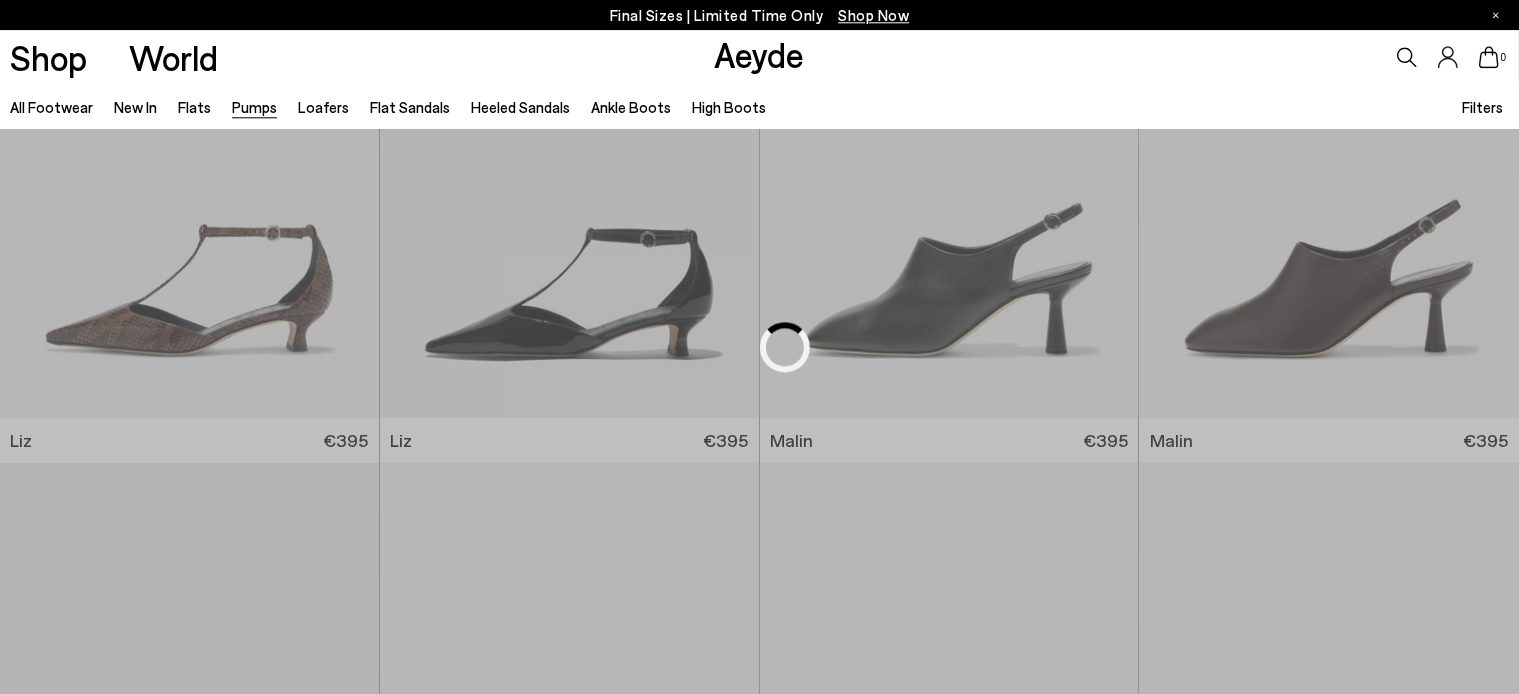 scroll, scrollTop: 0, scrollLeft: 0, axis: both 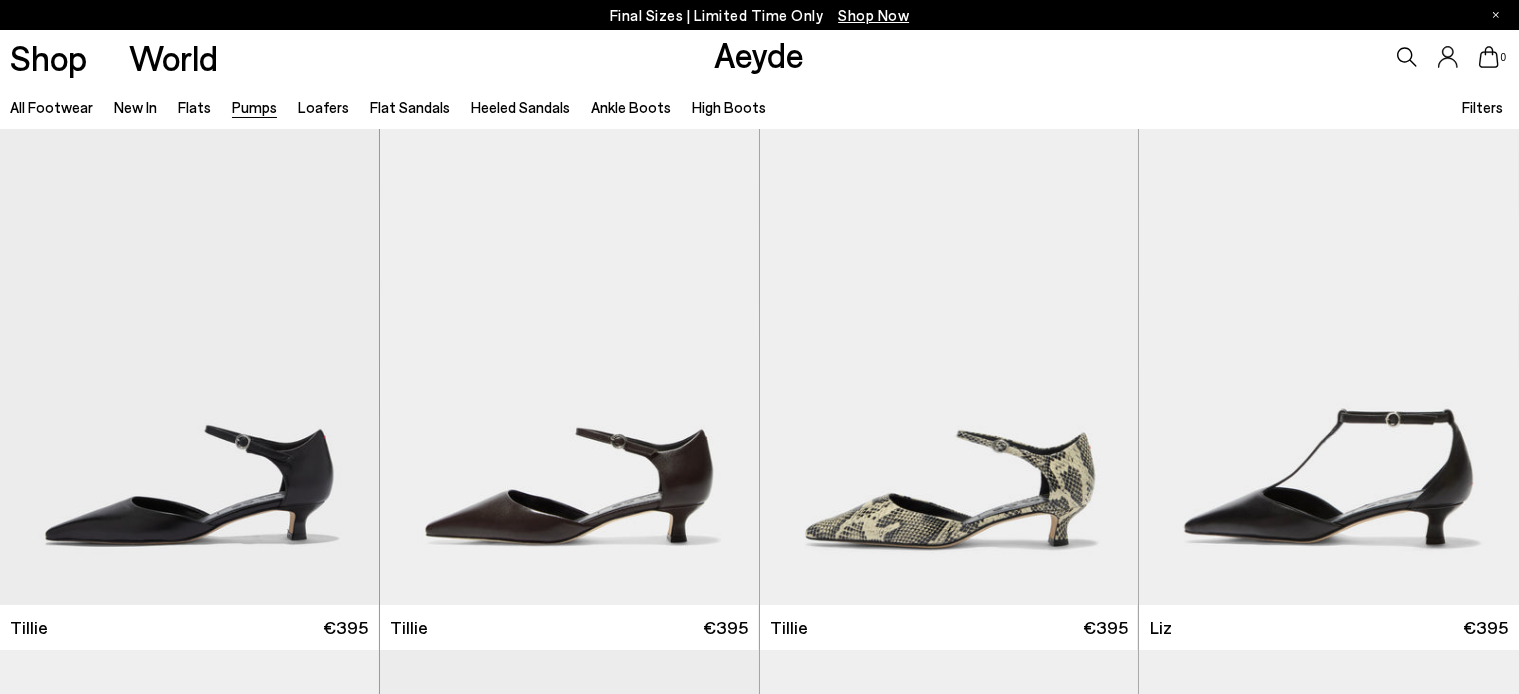 click 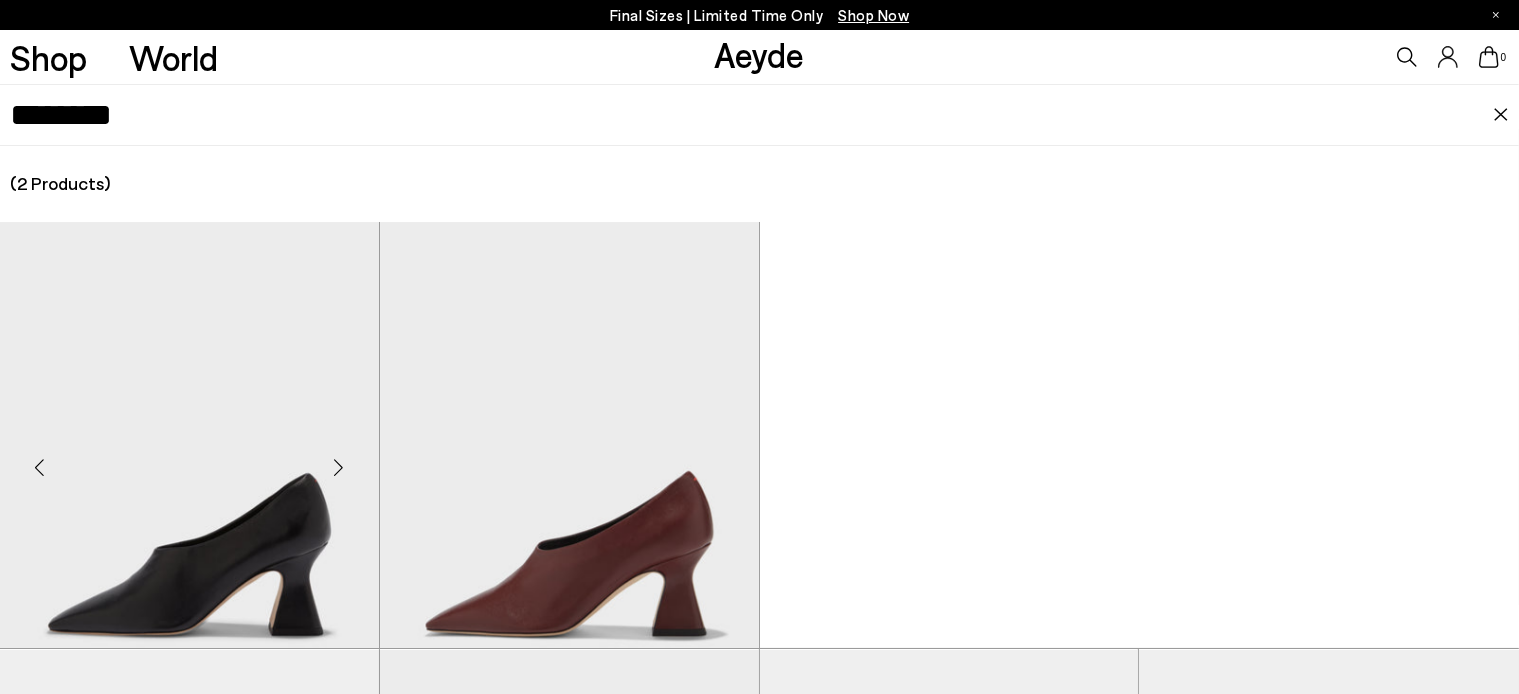 type on "********" 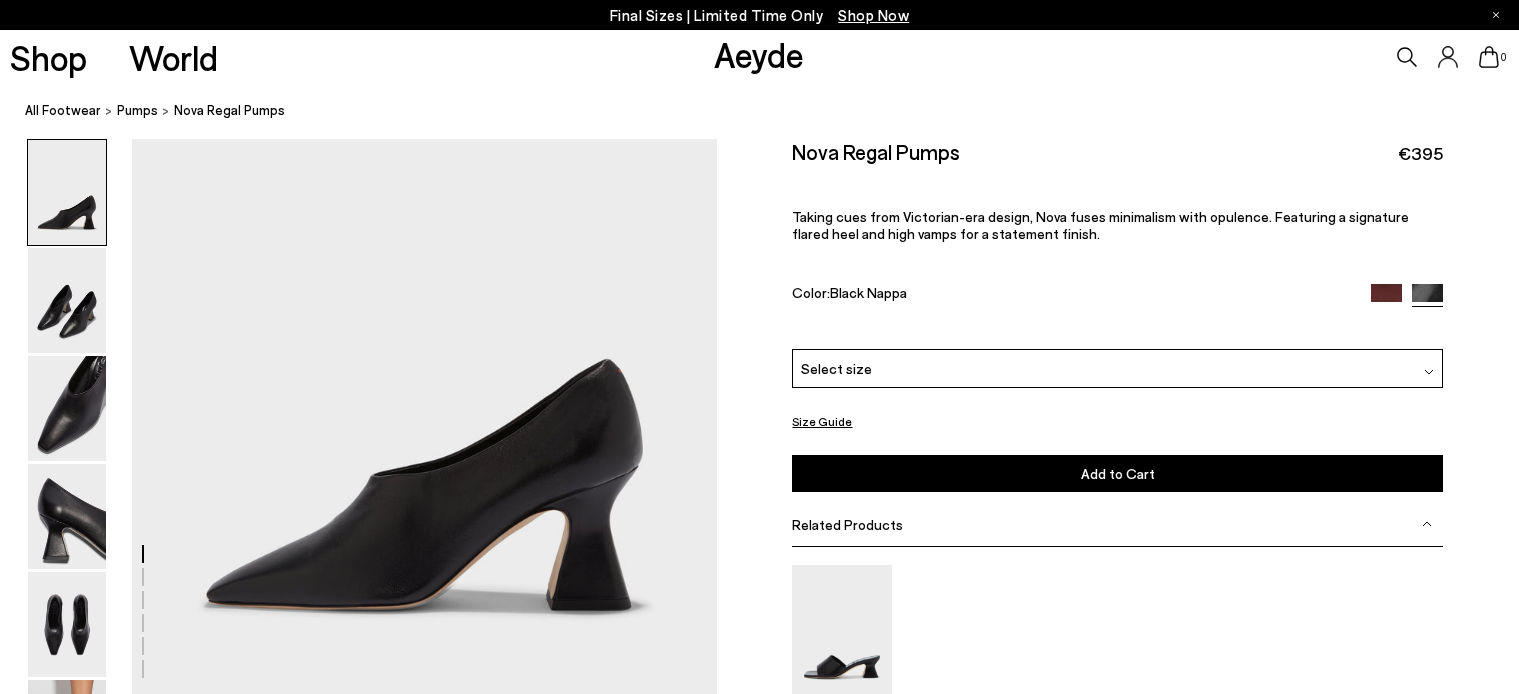 scroll, scrollTop: 0, scrollLeft: 0, axis: both 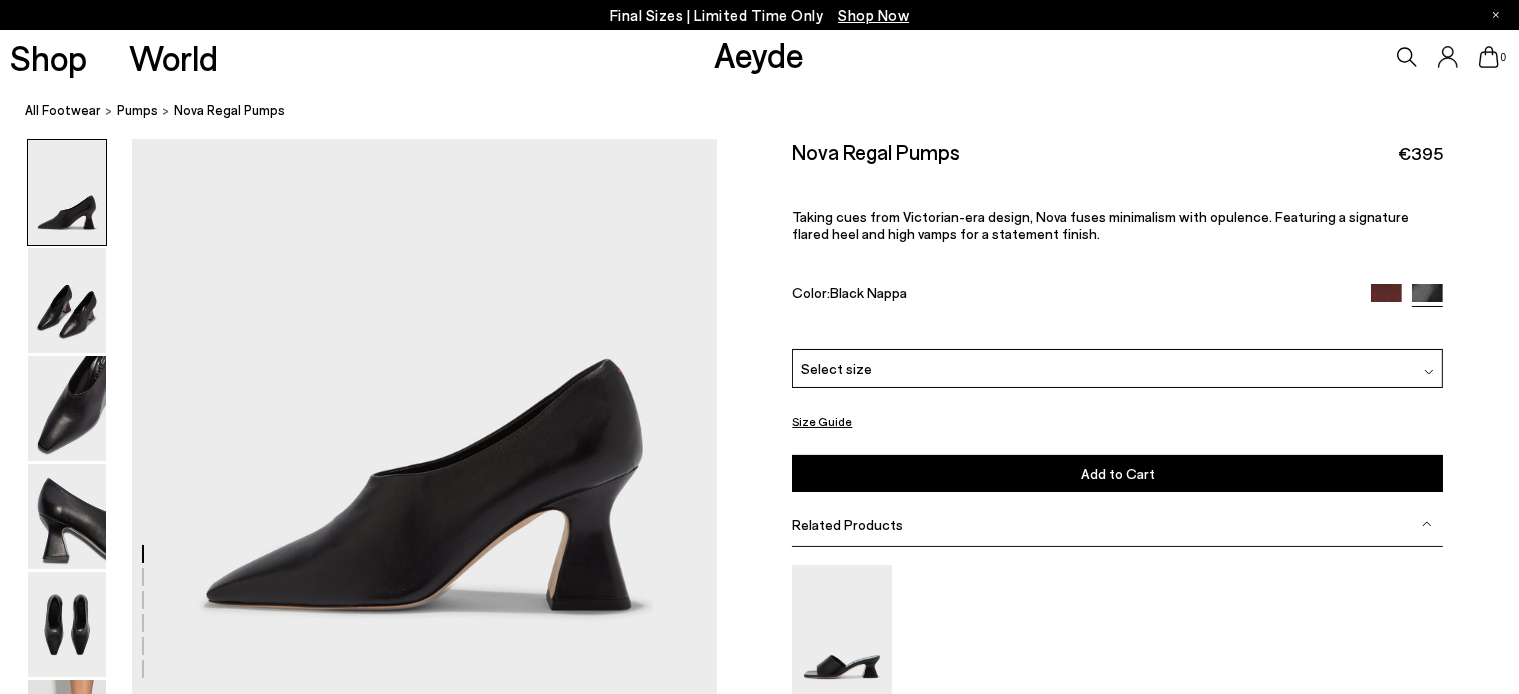 click at bounding box center (1427, 299) 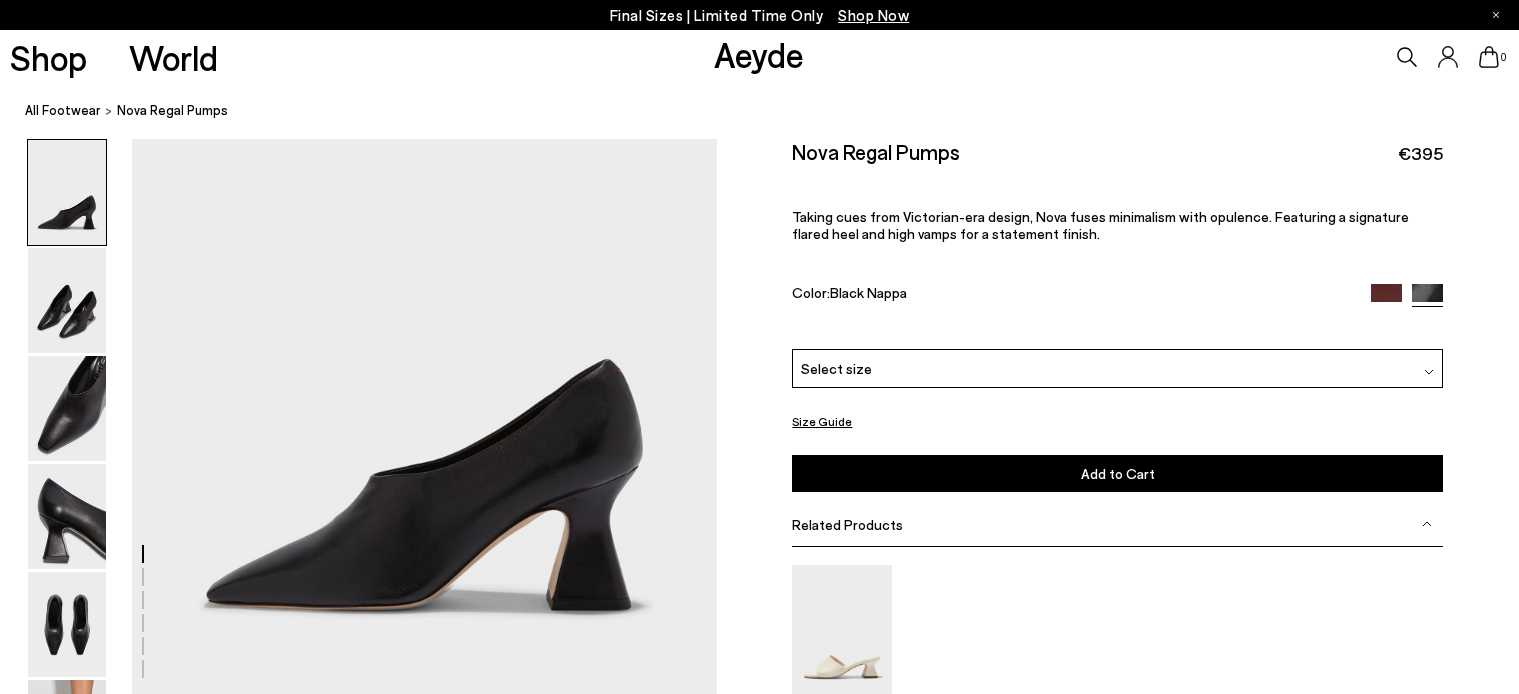 scroll, scrollTop: 0, scrollLeft: 0, axis: both 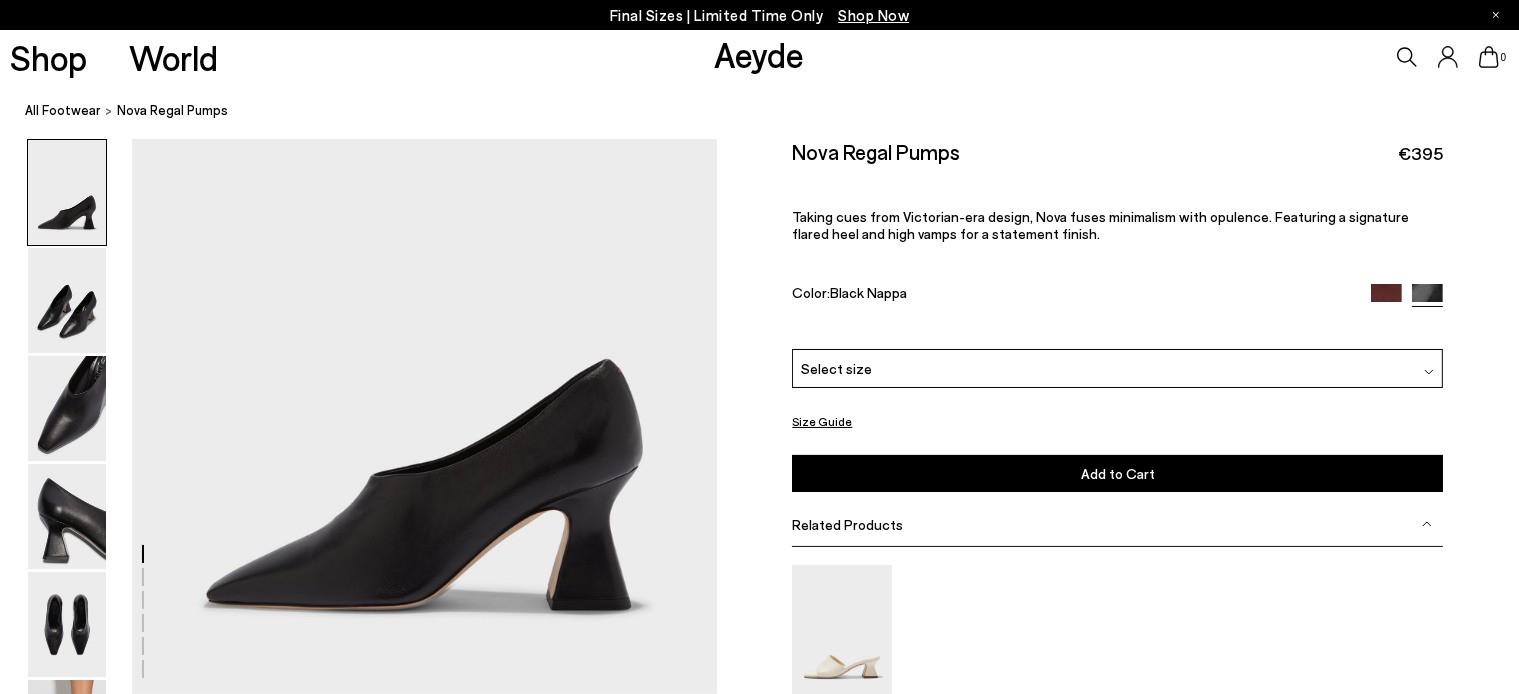 click at bounding box center (1386, 299) 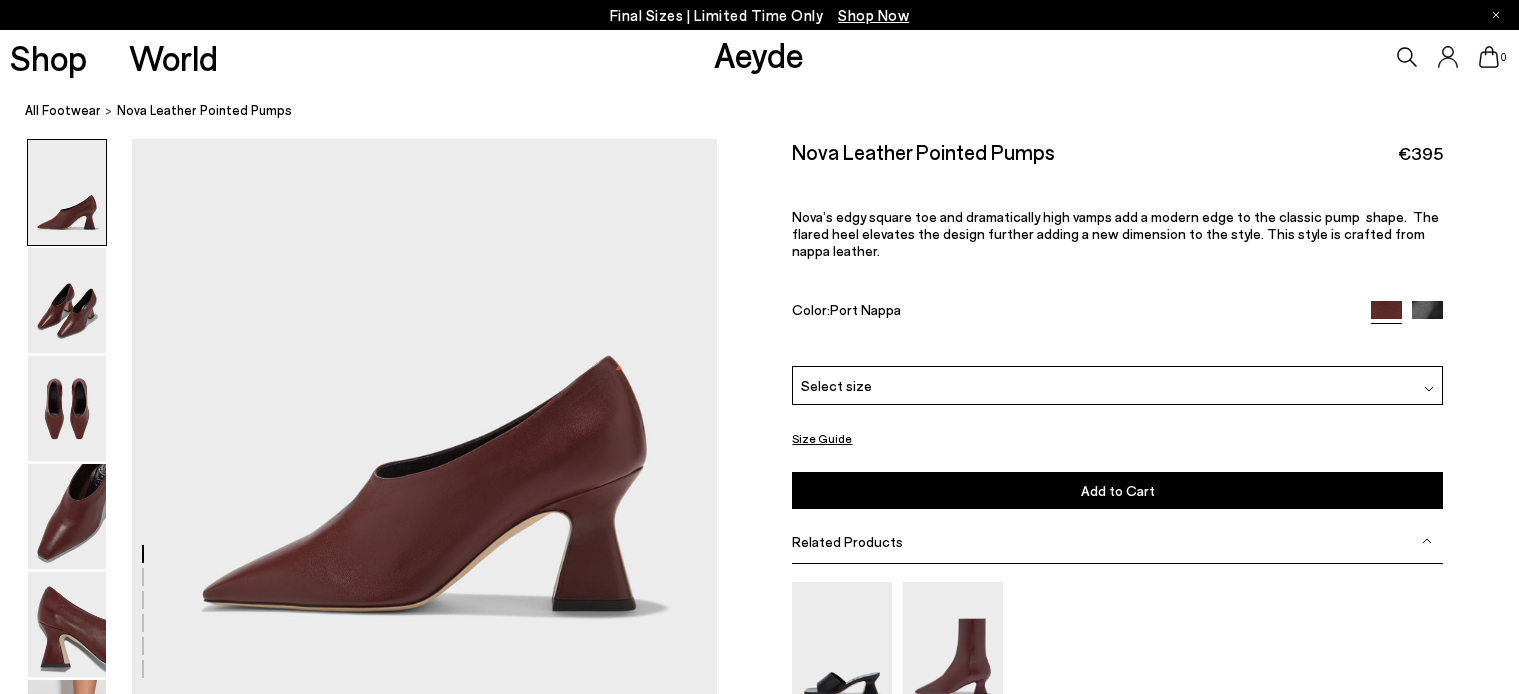 scroll, scrollTop: 0, scrollLeft: 0, axis: both 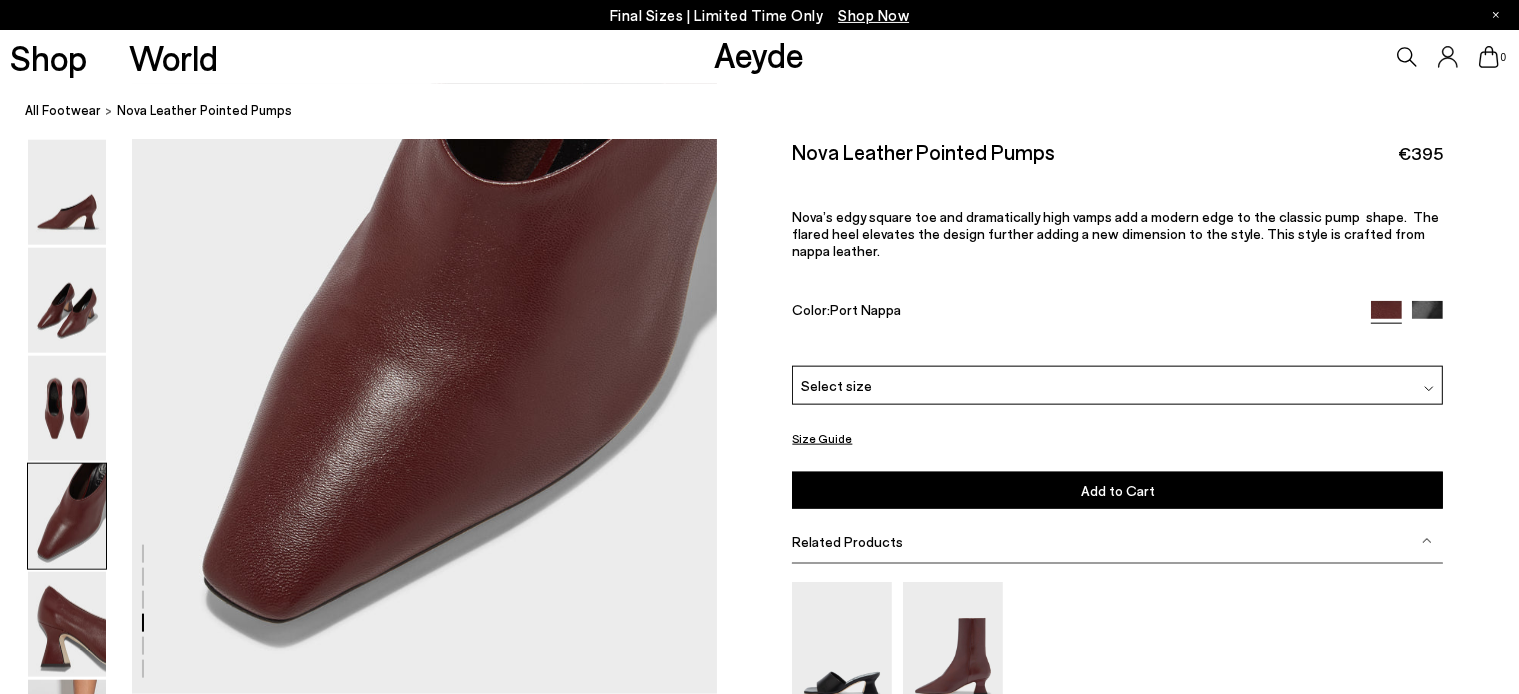 click on "Select size" at bounding box center (1117, 385) 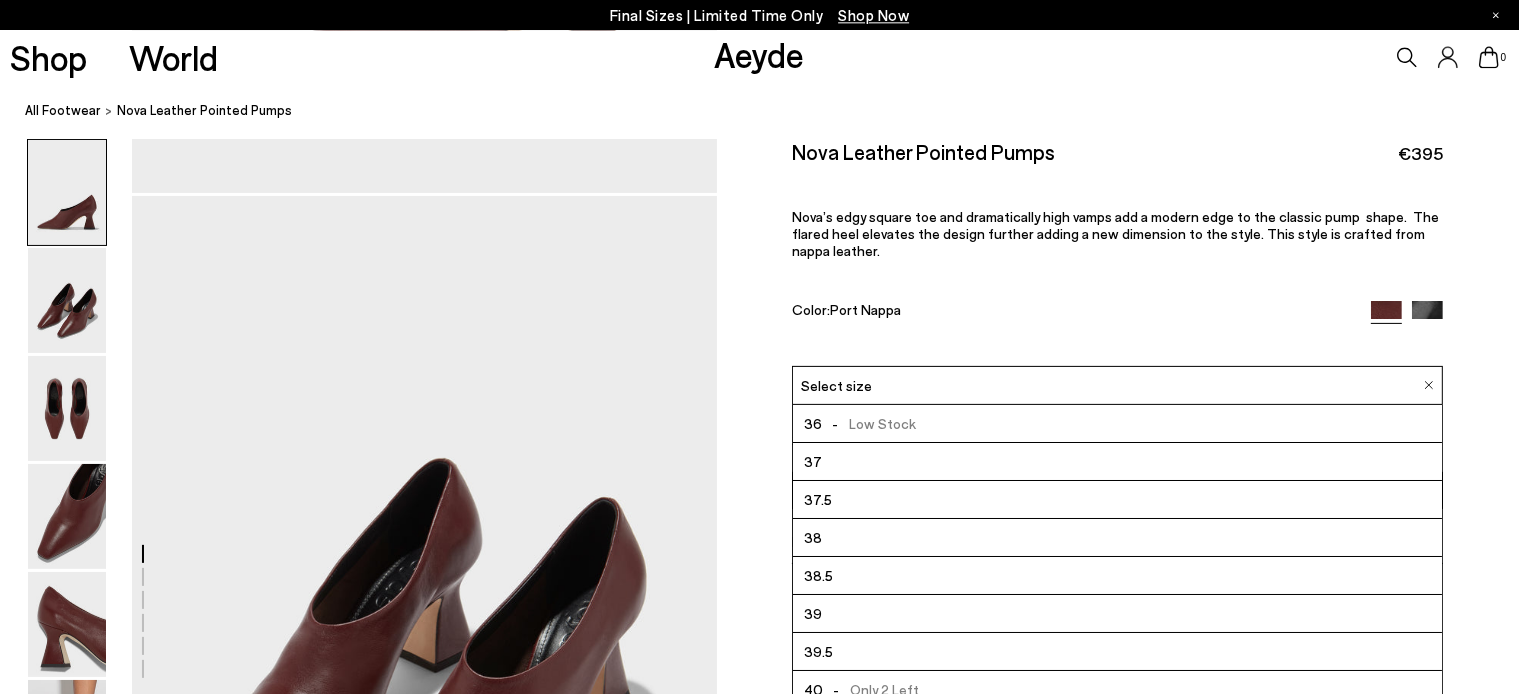 scroll, scrollTop: 0, scrollLeft: 0, axis: both 